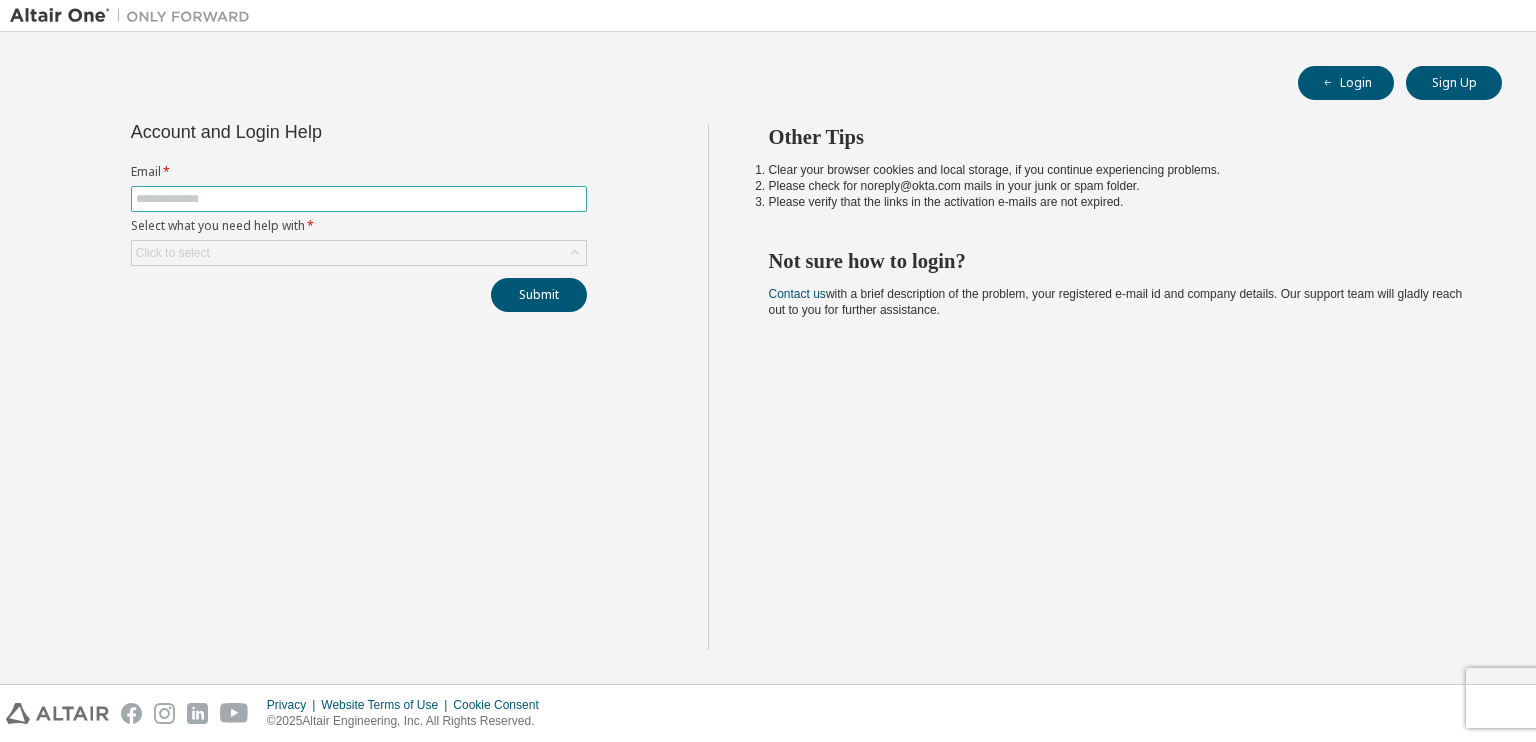 scroll, scrollTop: 0, scrollLeft: 0, axis: both 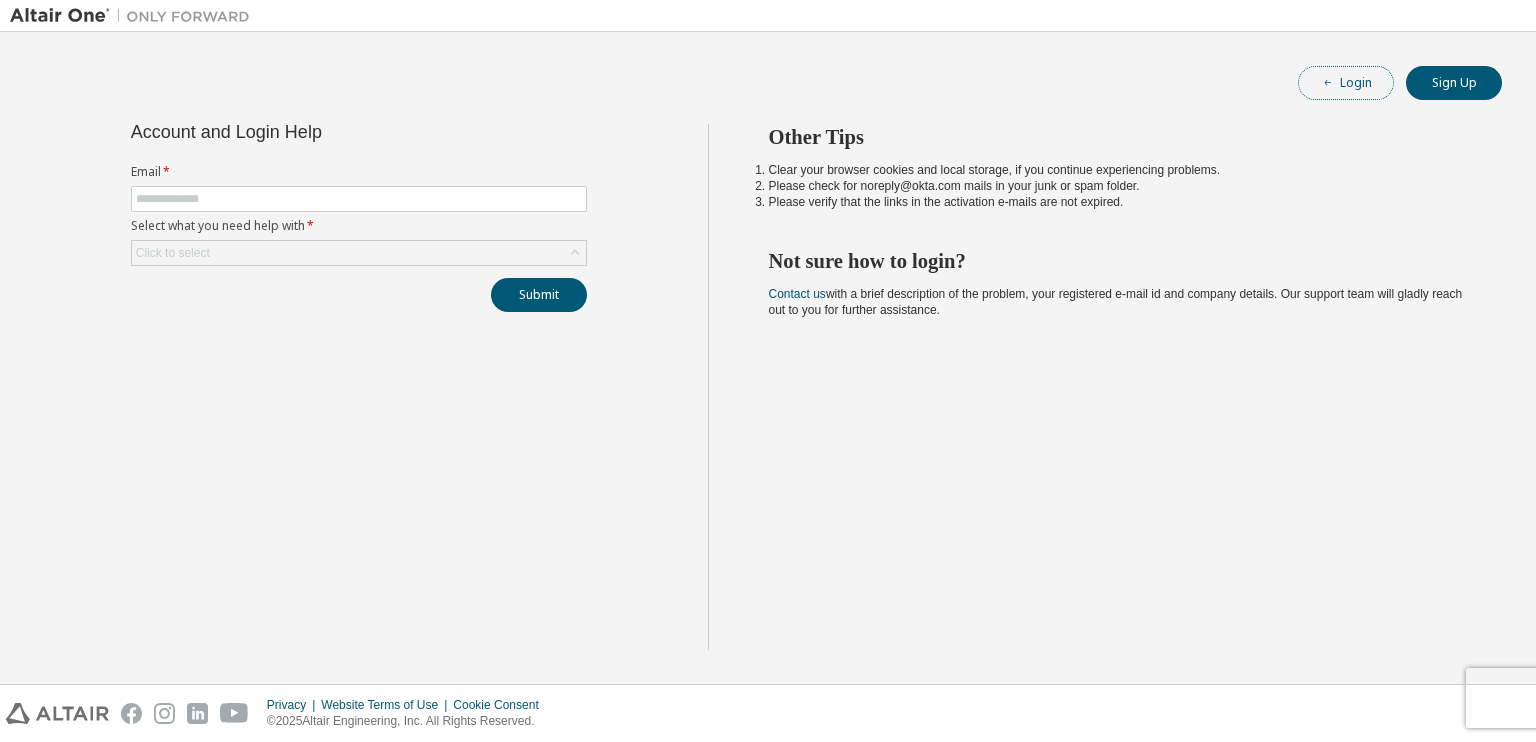 click on "Login" at bounding box center (1346, 83) 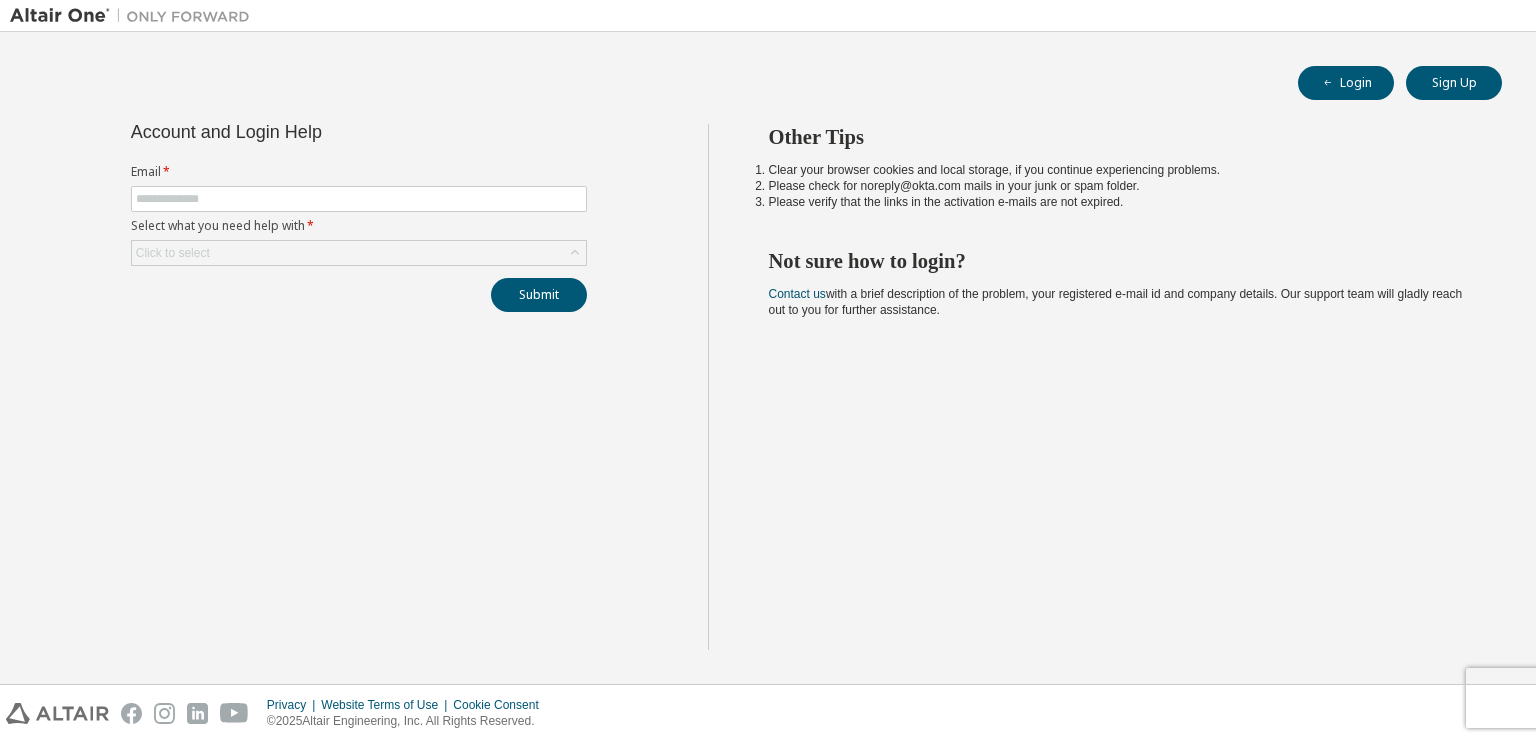 scroll, scrollTop: 0, scrollLeft: 0, axis: both 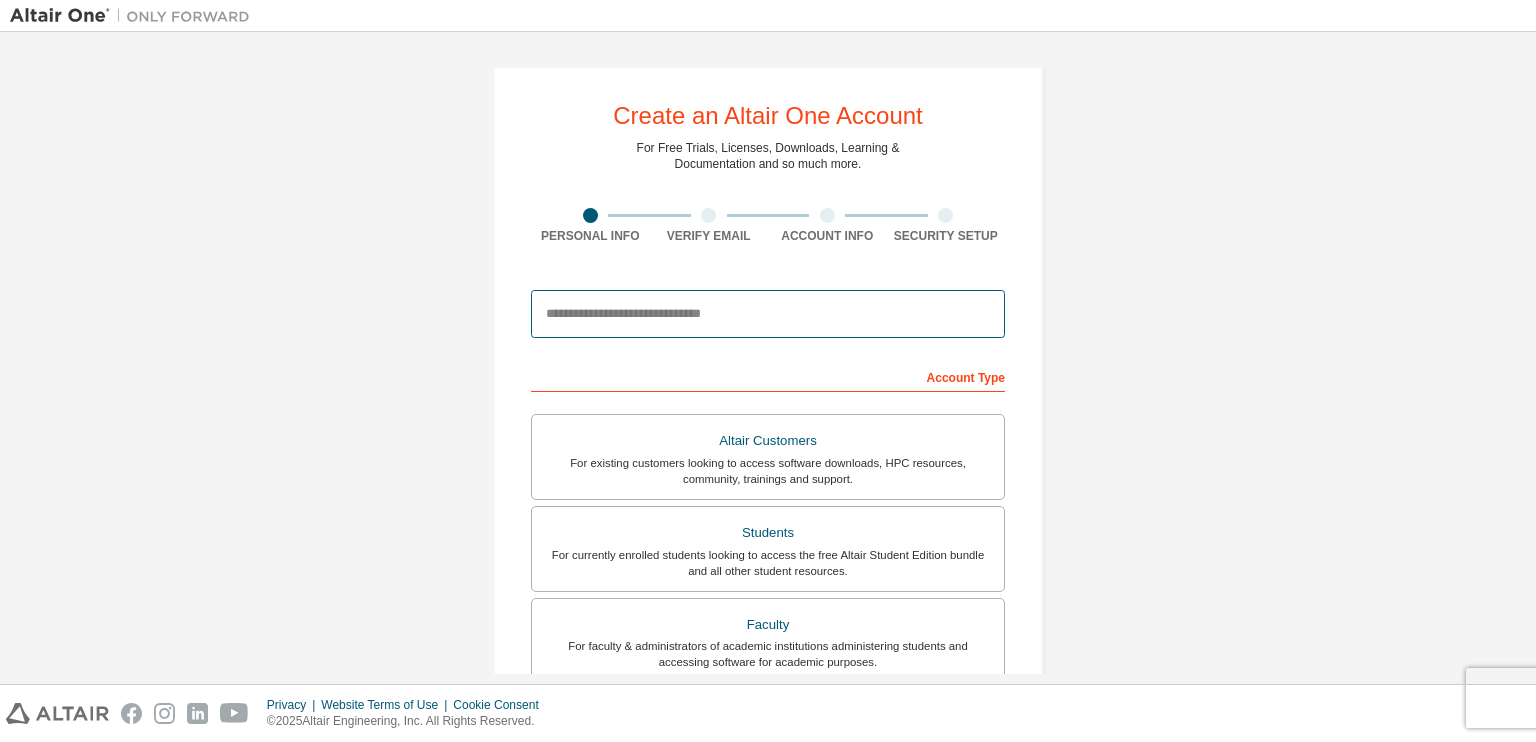 click at bounding box center (768, 314) 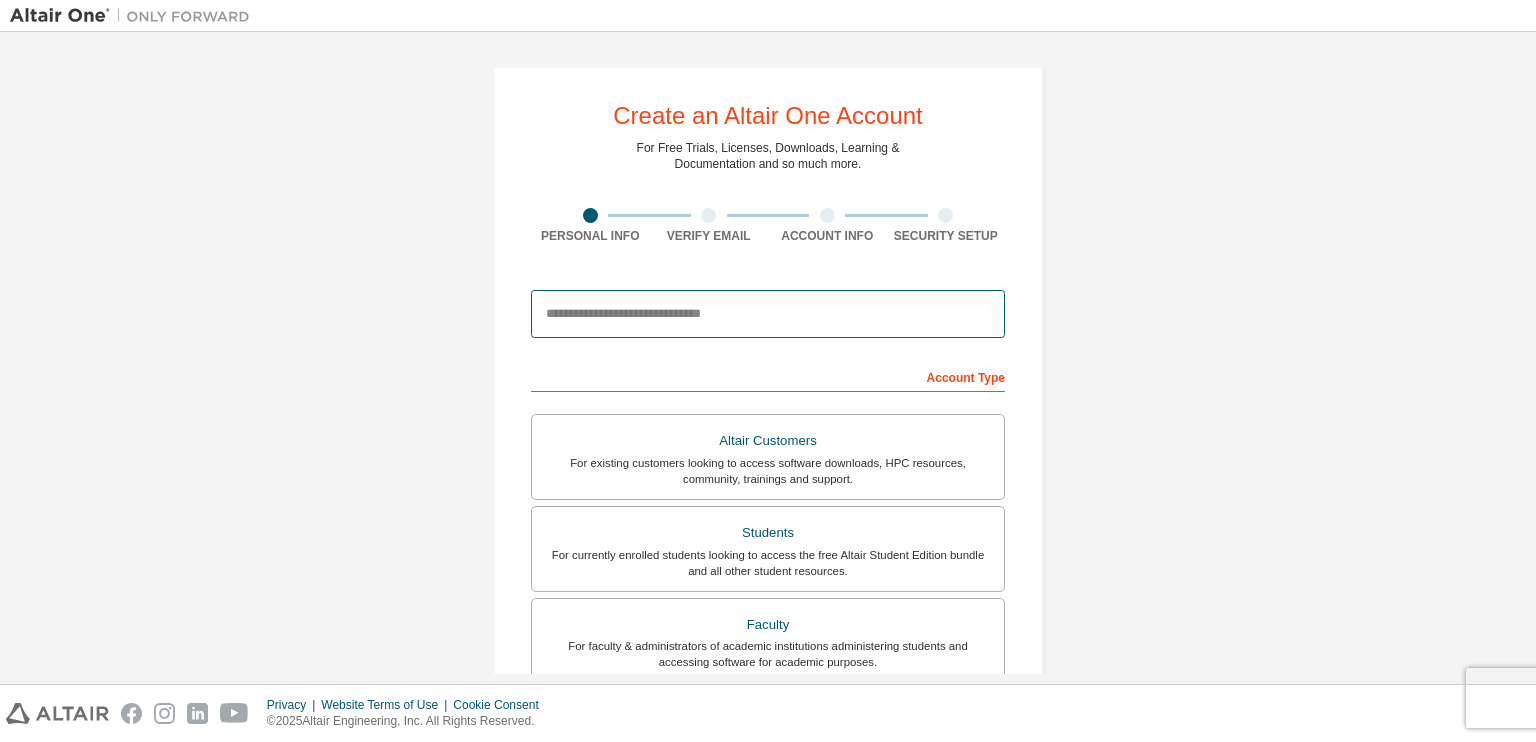 paste on "**********" 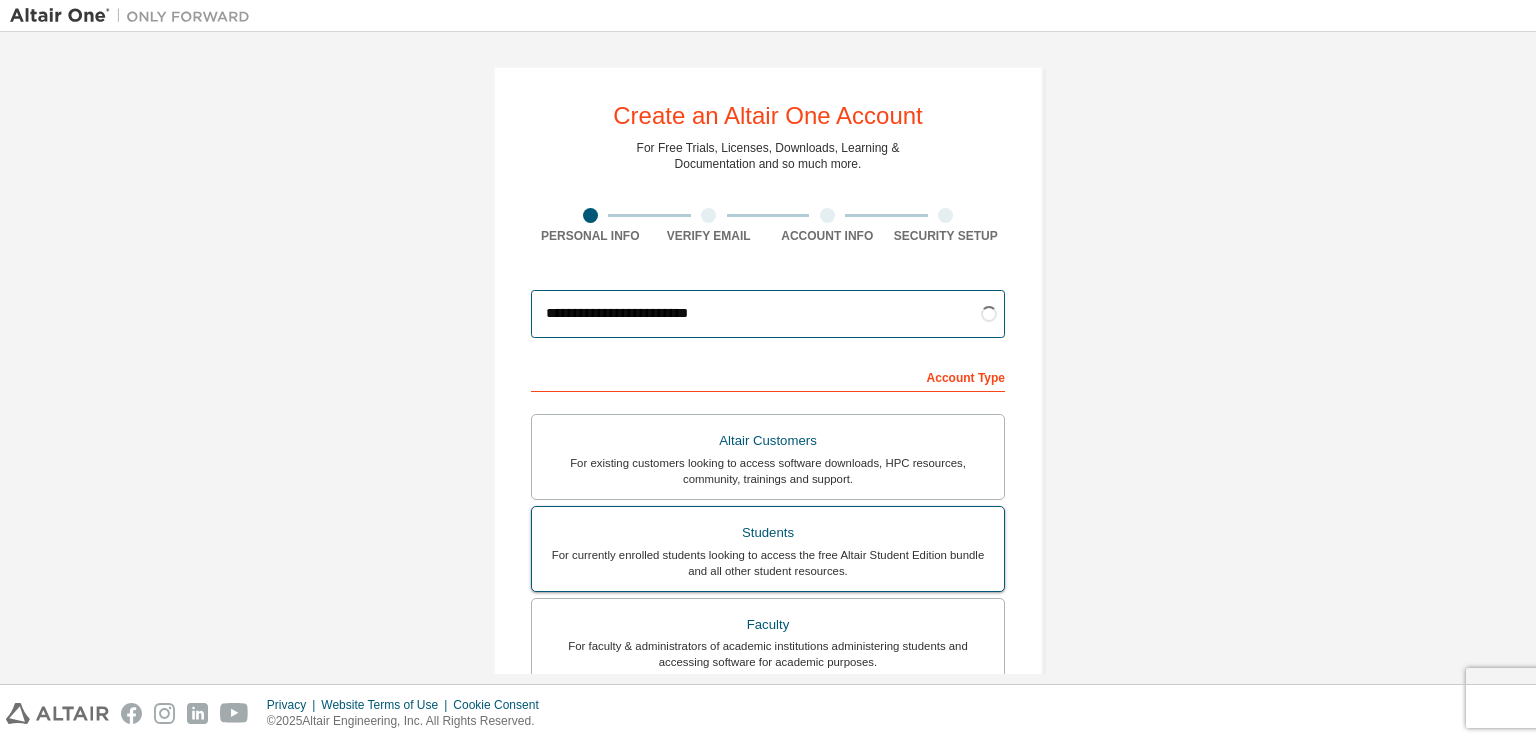 type on "**********" 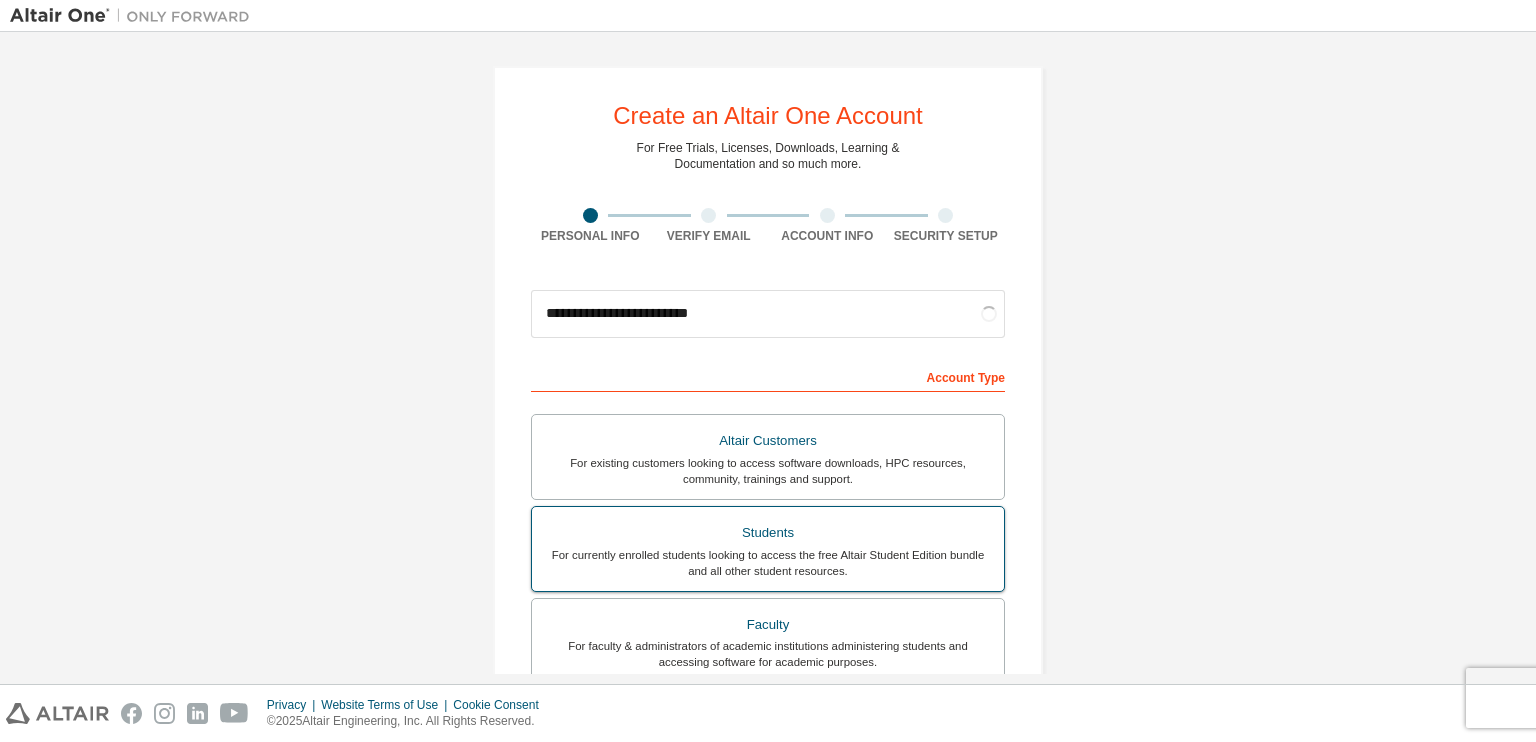 click on "For currently enrolled students looking to access the free Altair Student Edition bundle and all other student resources." at bounding box center [768, 563] 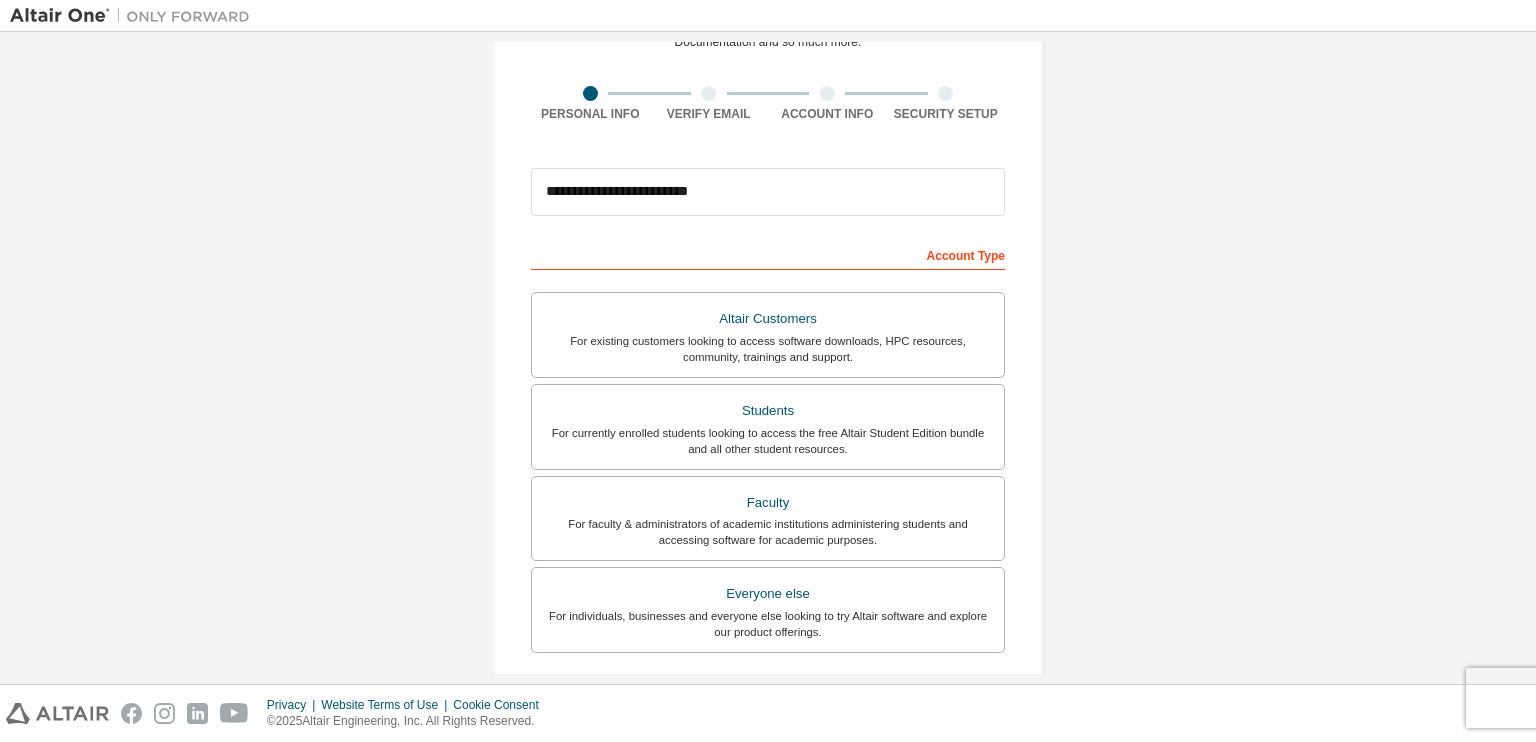scroll, scrollTop: 39, scrollLeft: 0, axis: vertical 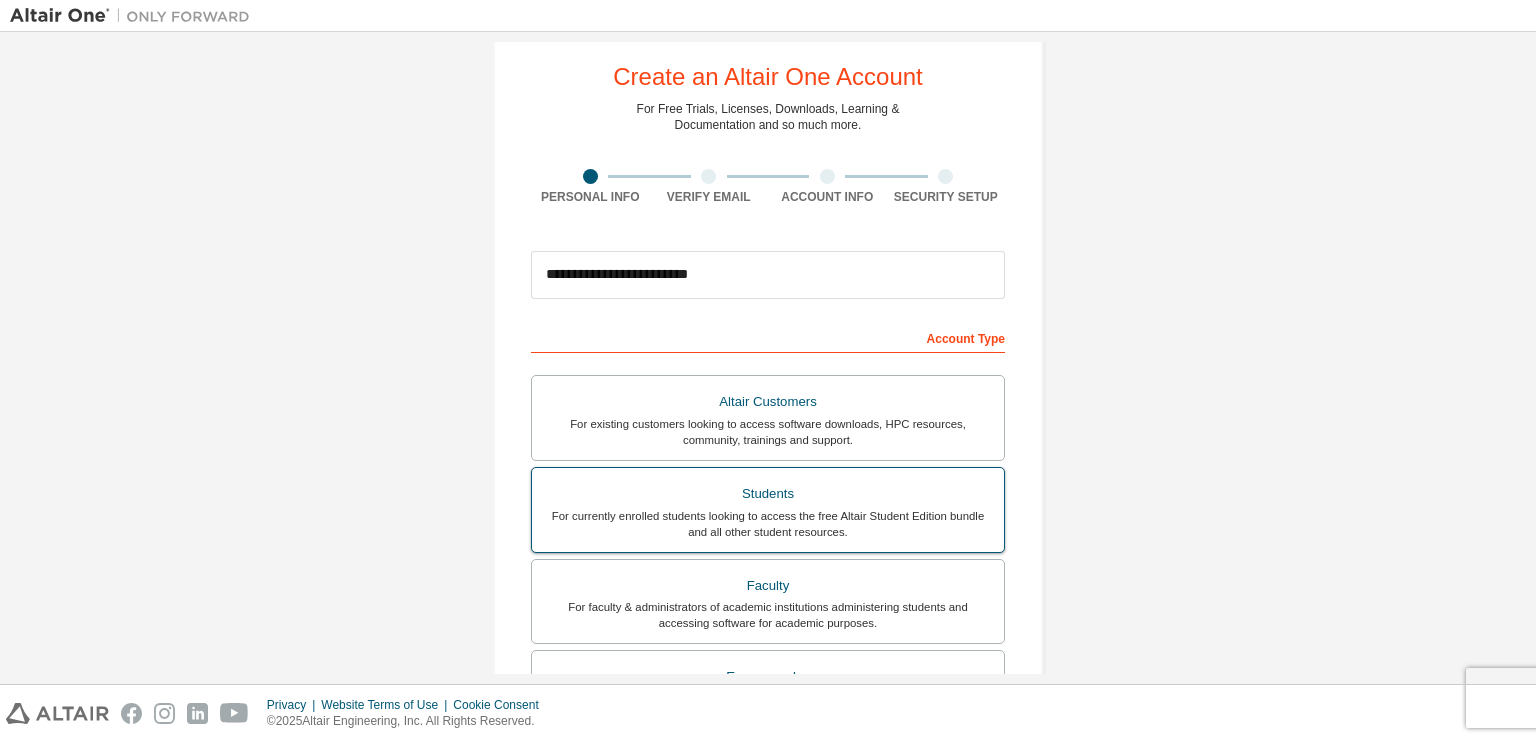 click on "For currently enrolled students looking to access the free Altair Student Edition bundle and all other student resources." at bounding box center [768, 524] 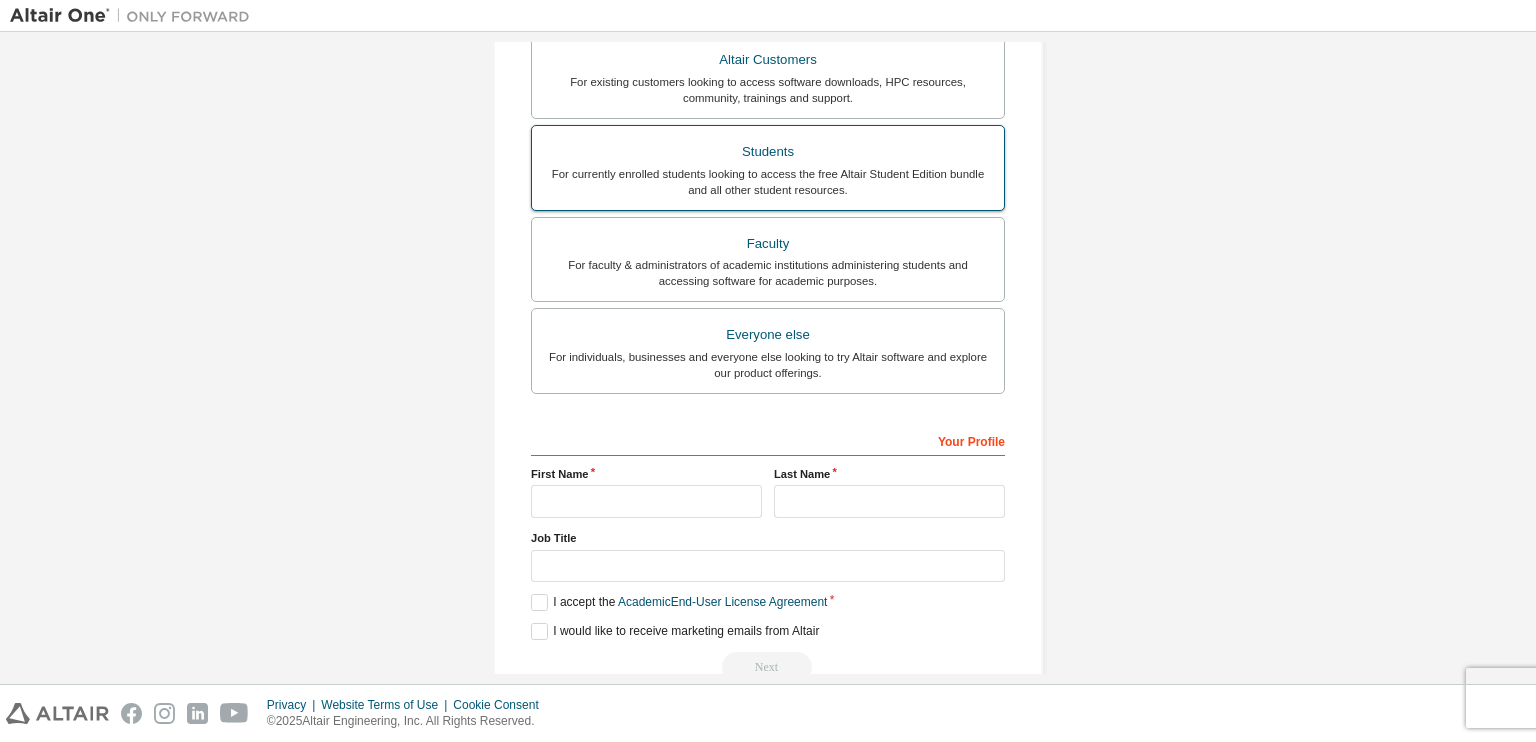 scroll, scrollTop: 383, scrollLeft: 0, axis: vertical 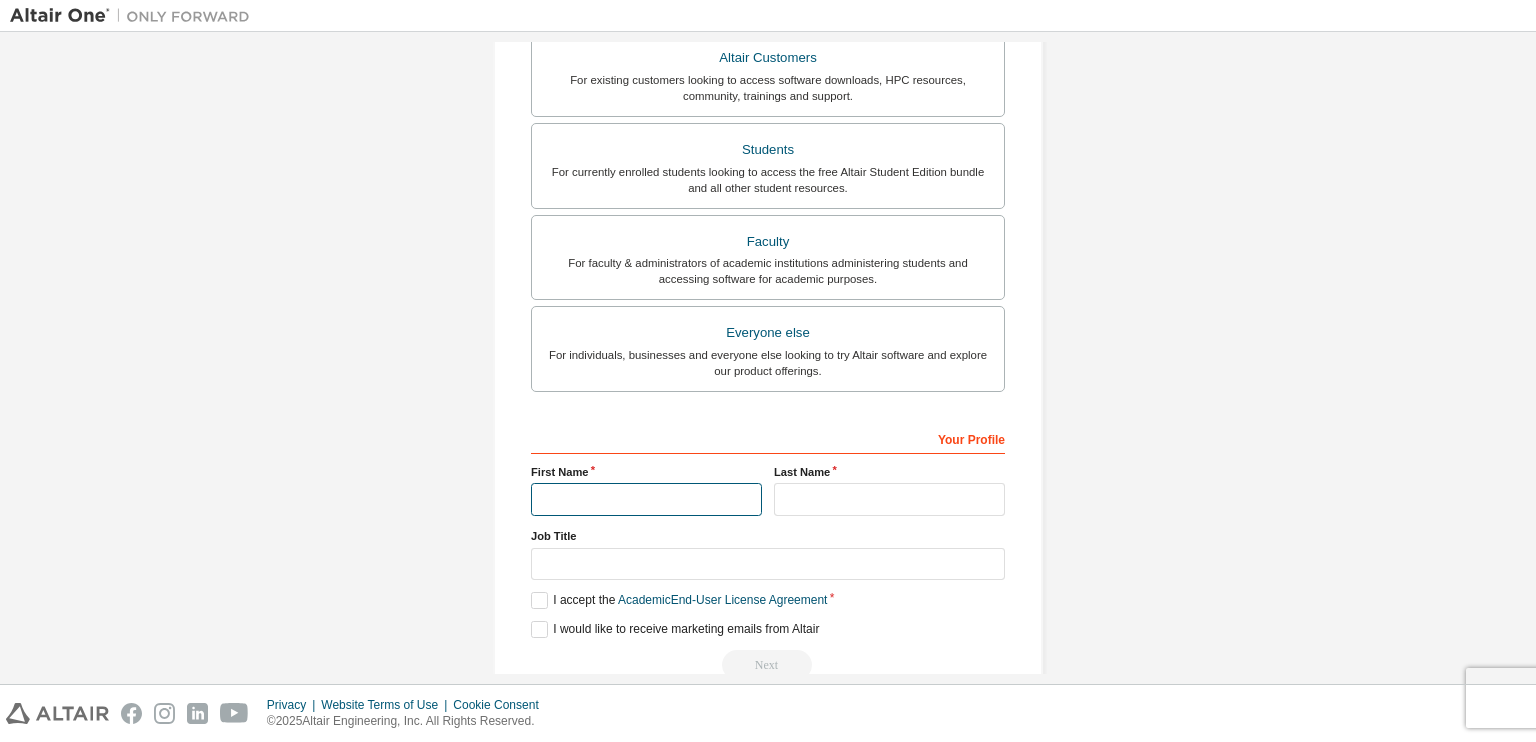 click at bounding box center [646, 499] 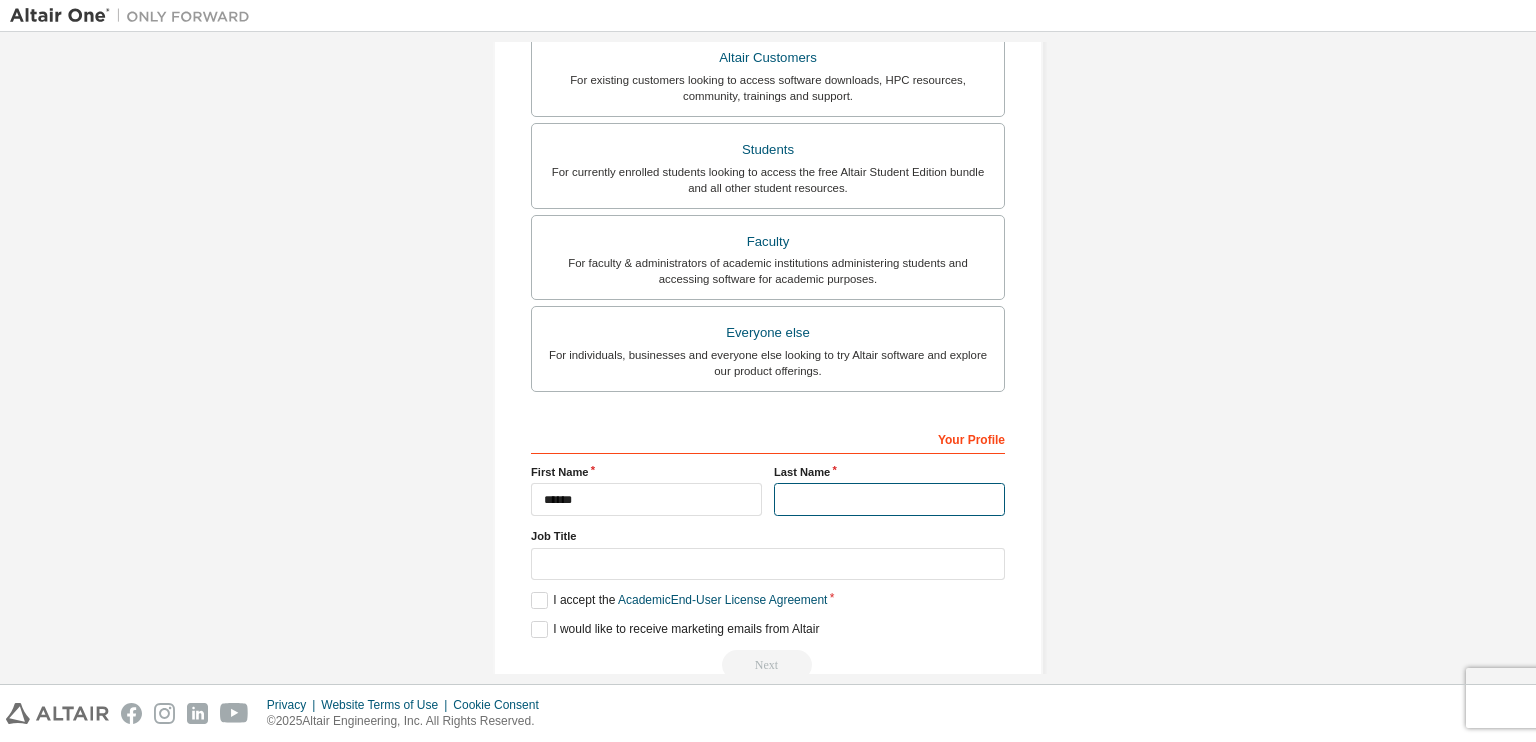 type on "******" 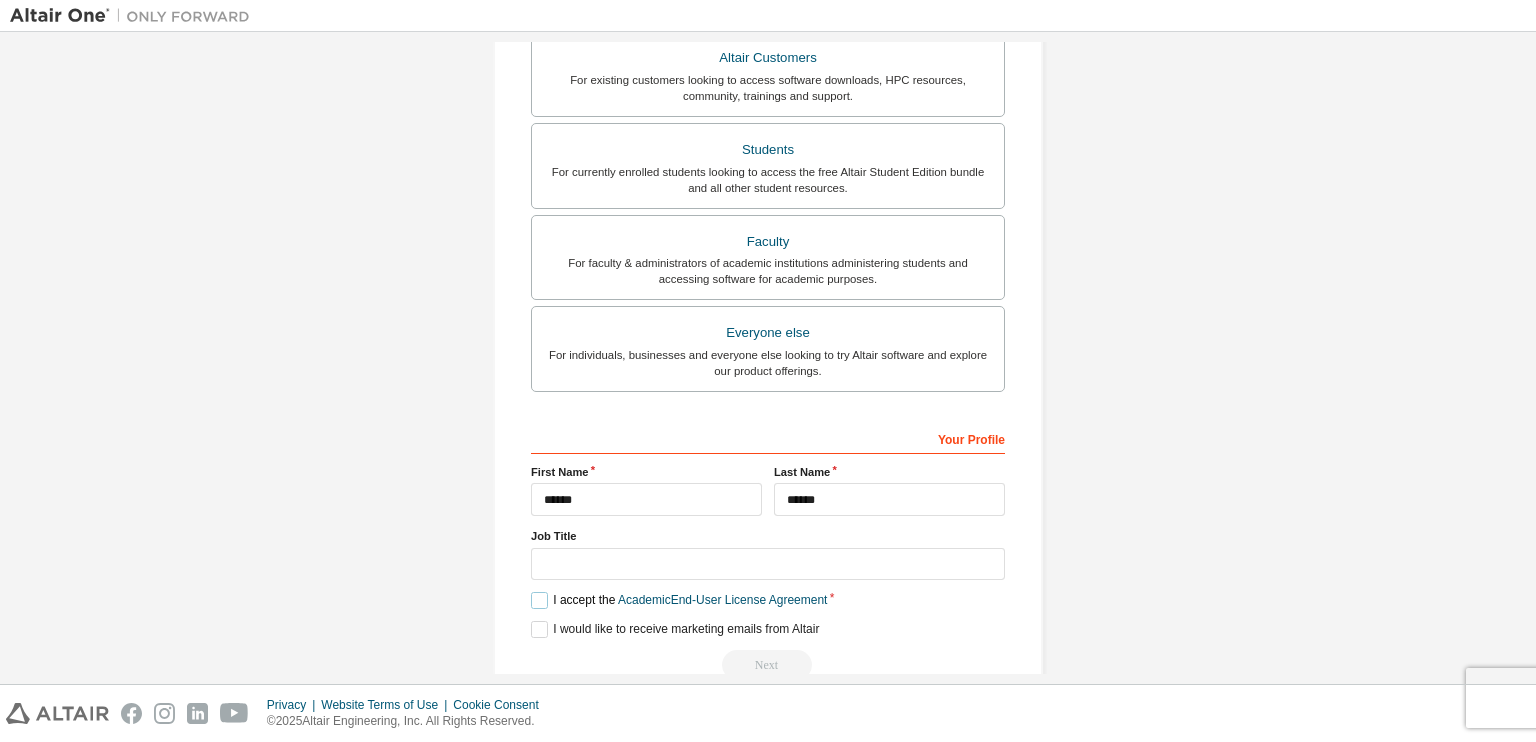 click on "I accept the   Academic   End-User License Agreement" at bounding box center [679, 600] 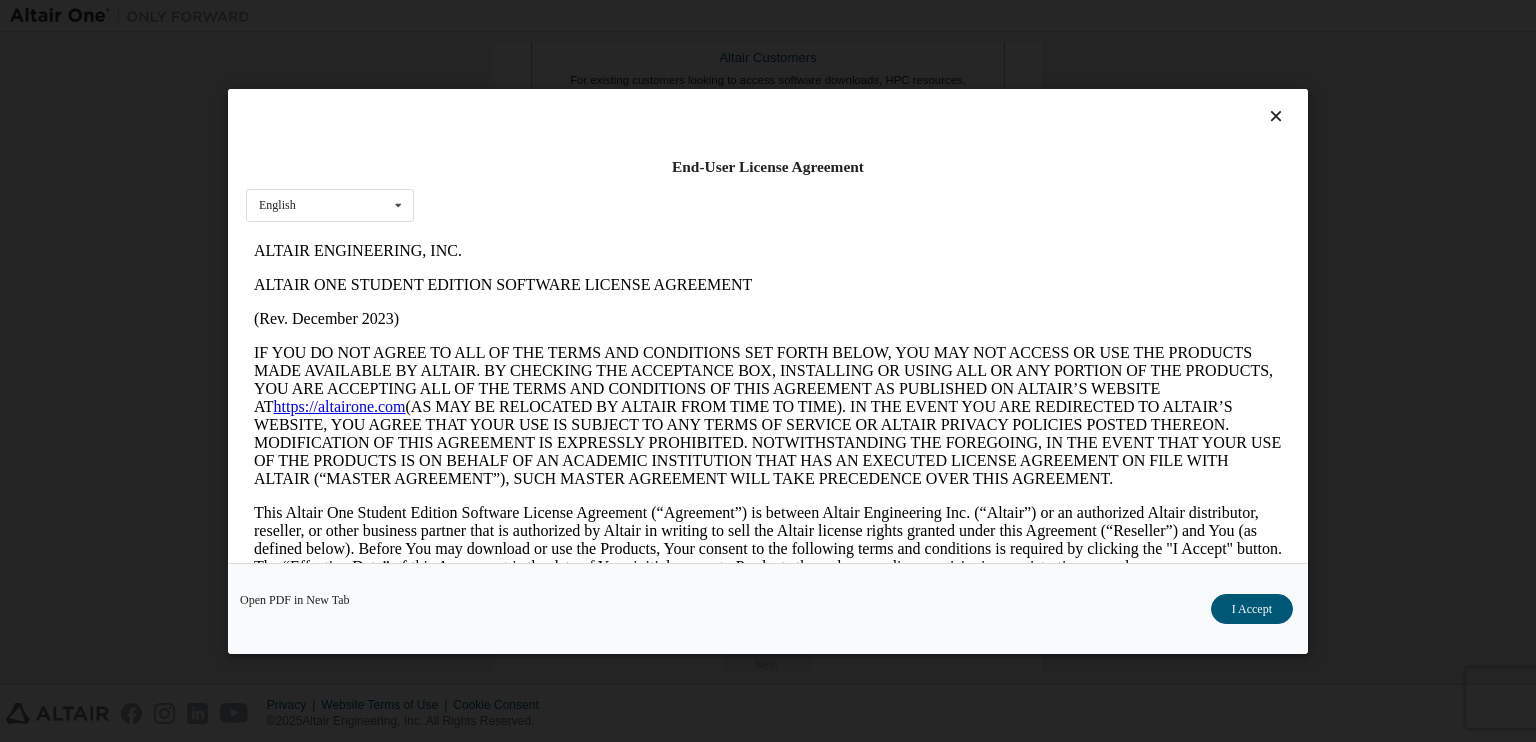 scroll, scrollTop: 0, scrollLeft: 0, axis: both 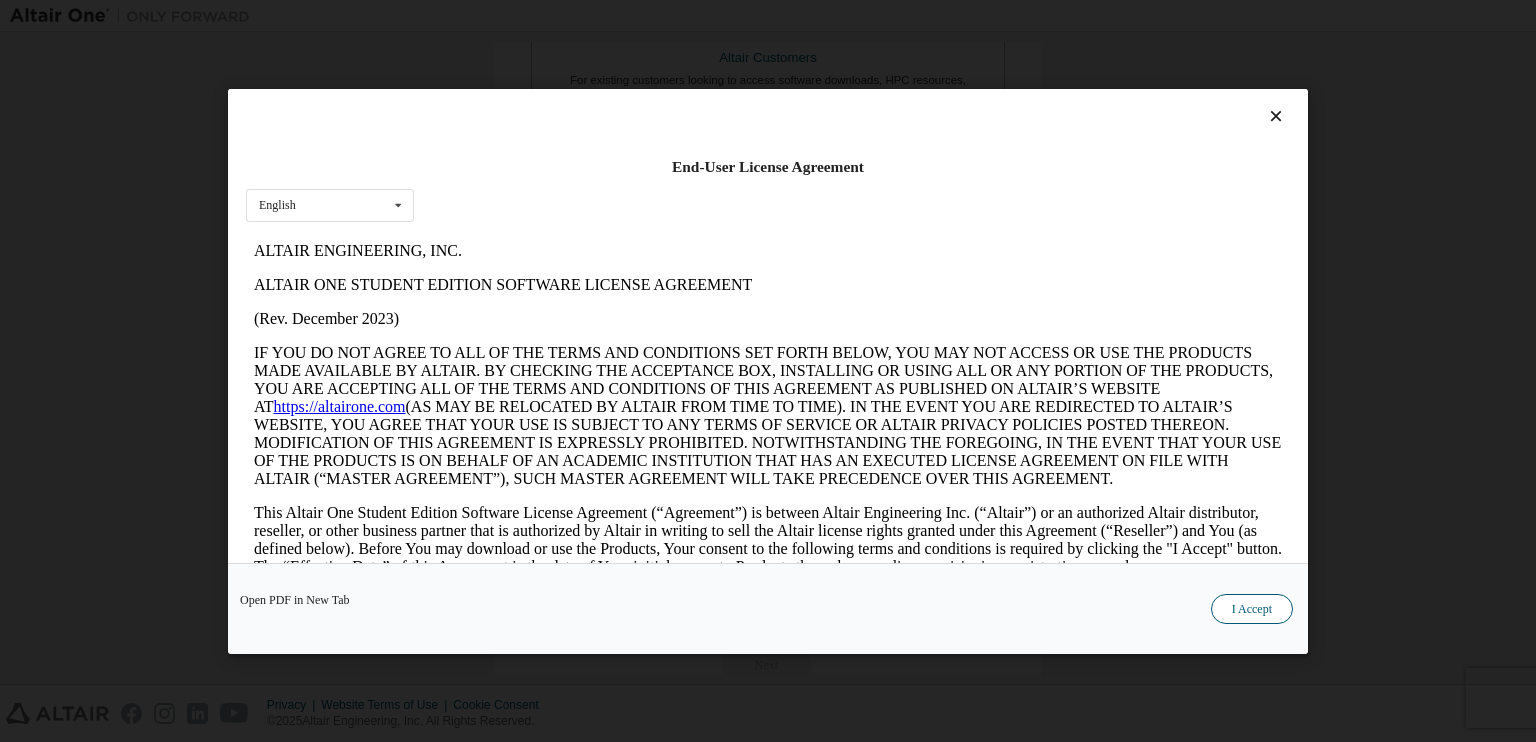 click on "I Accept" at bounding box center (1252, 608) 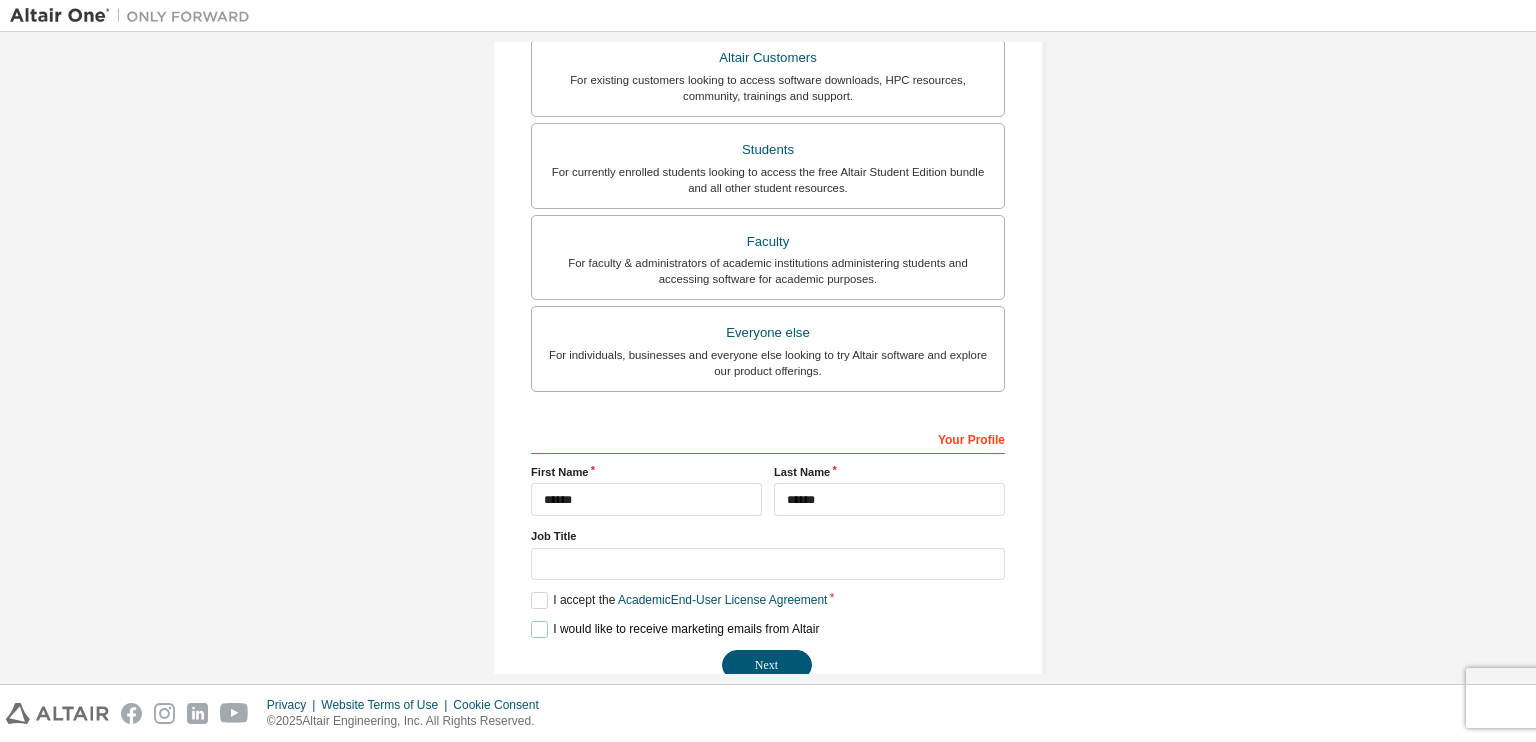 click on "I would like to receive marketing emails from Altair" at bounding box center [675, 629] 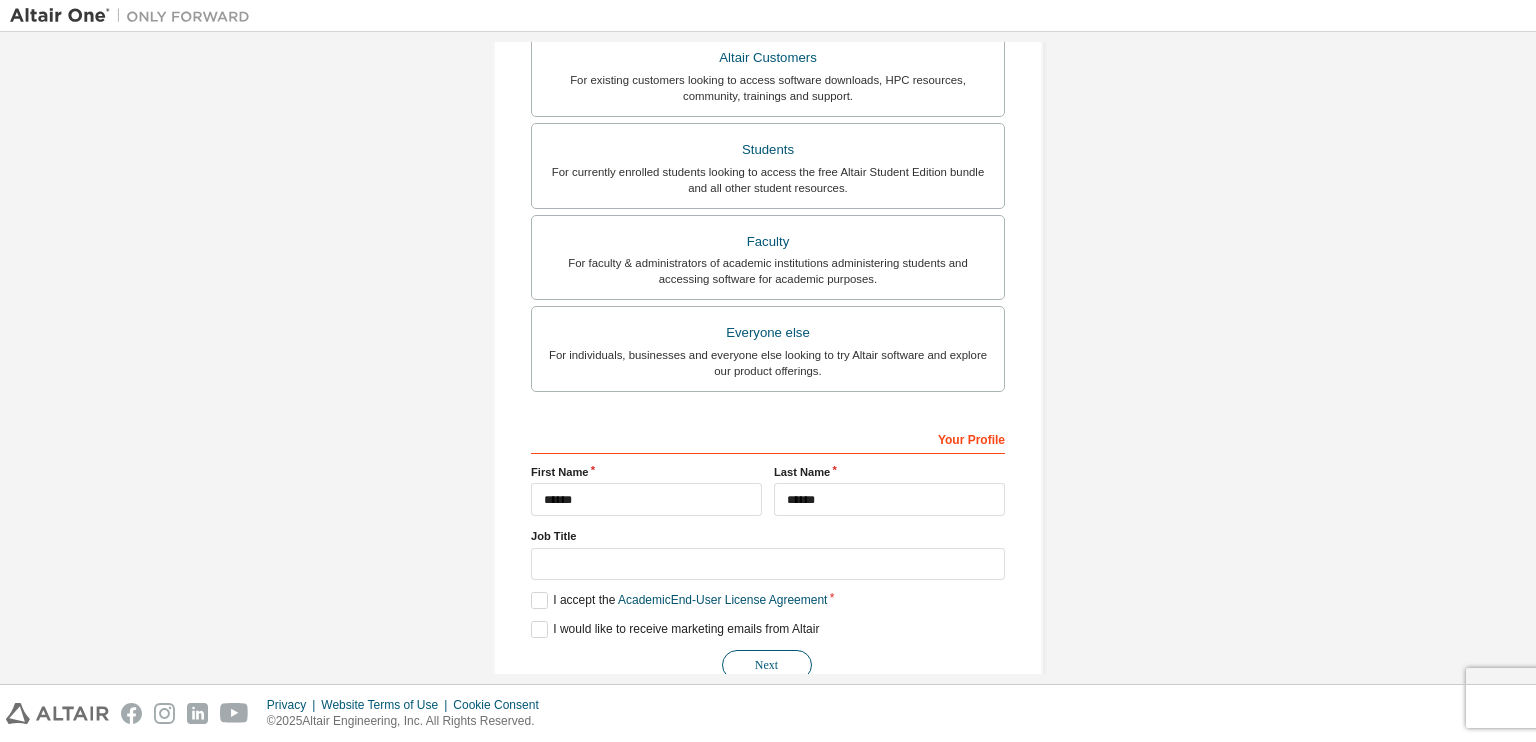 click on "Next" at bounding box center [767, 665] 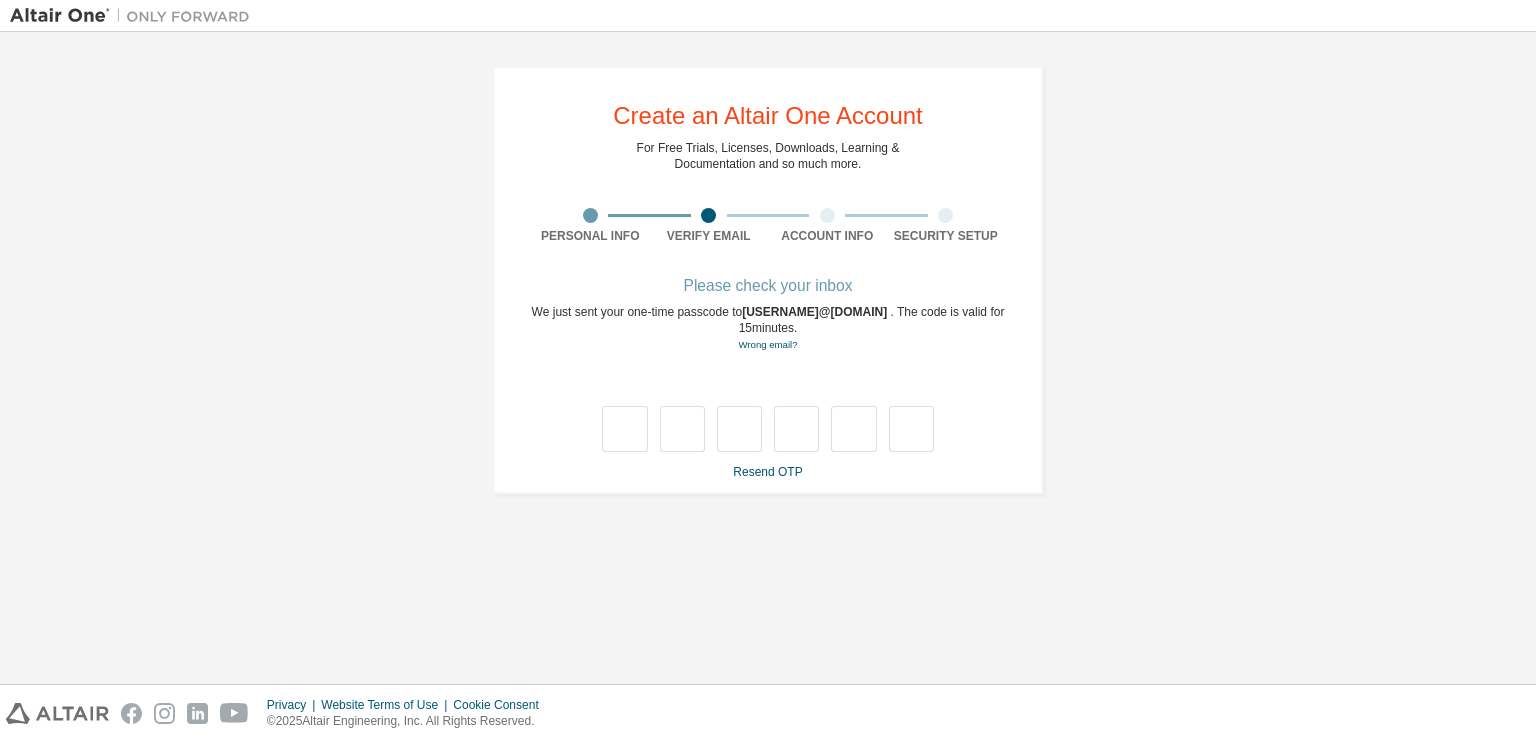 scroll, scrollTop: 0, scrollLeft: 0, axis: both 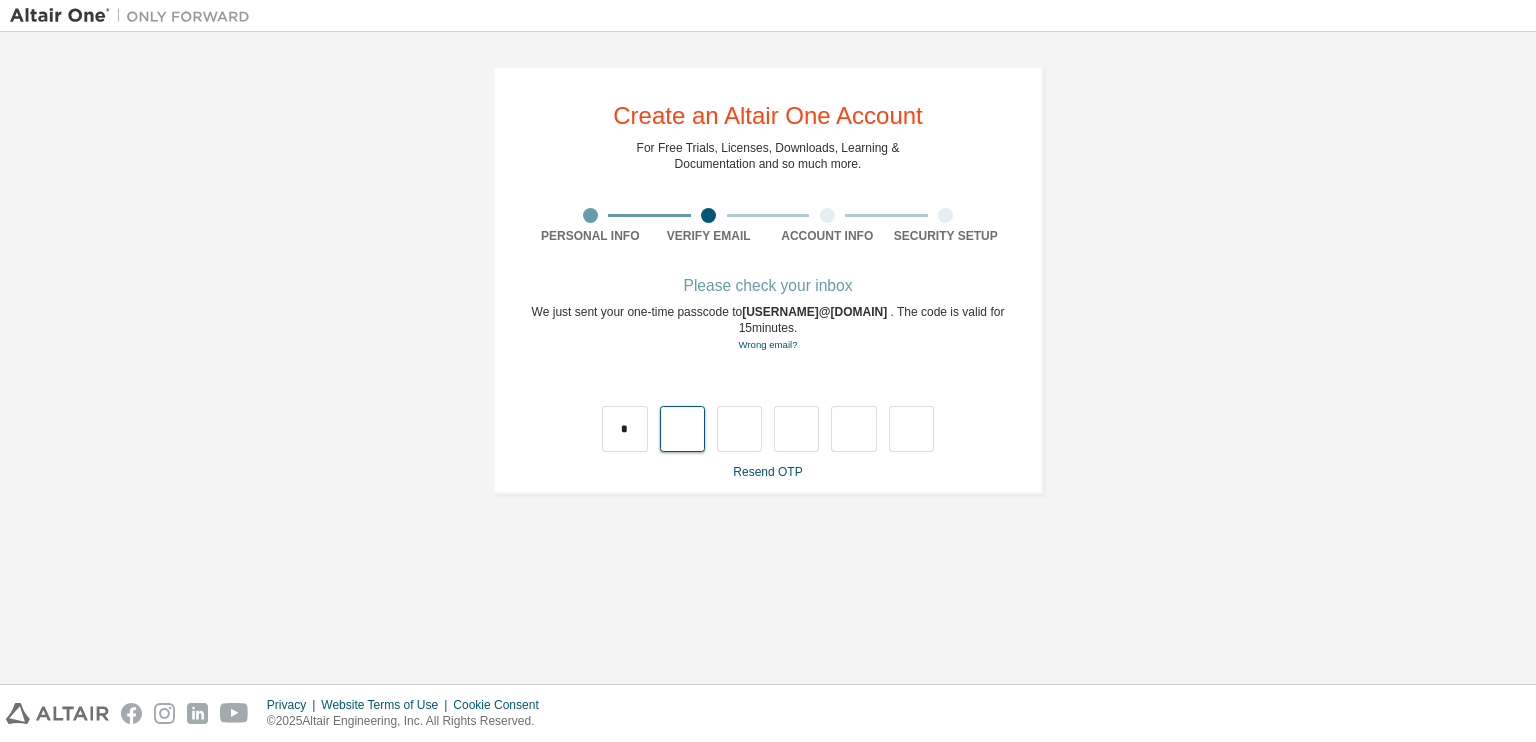type on "*" 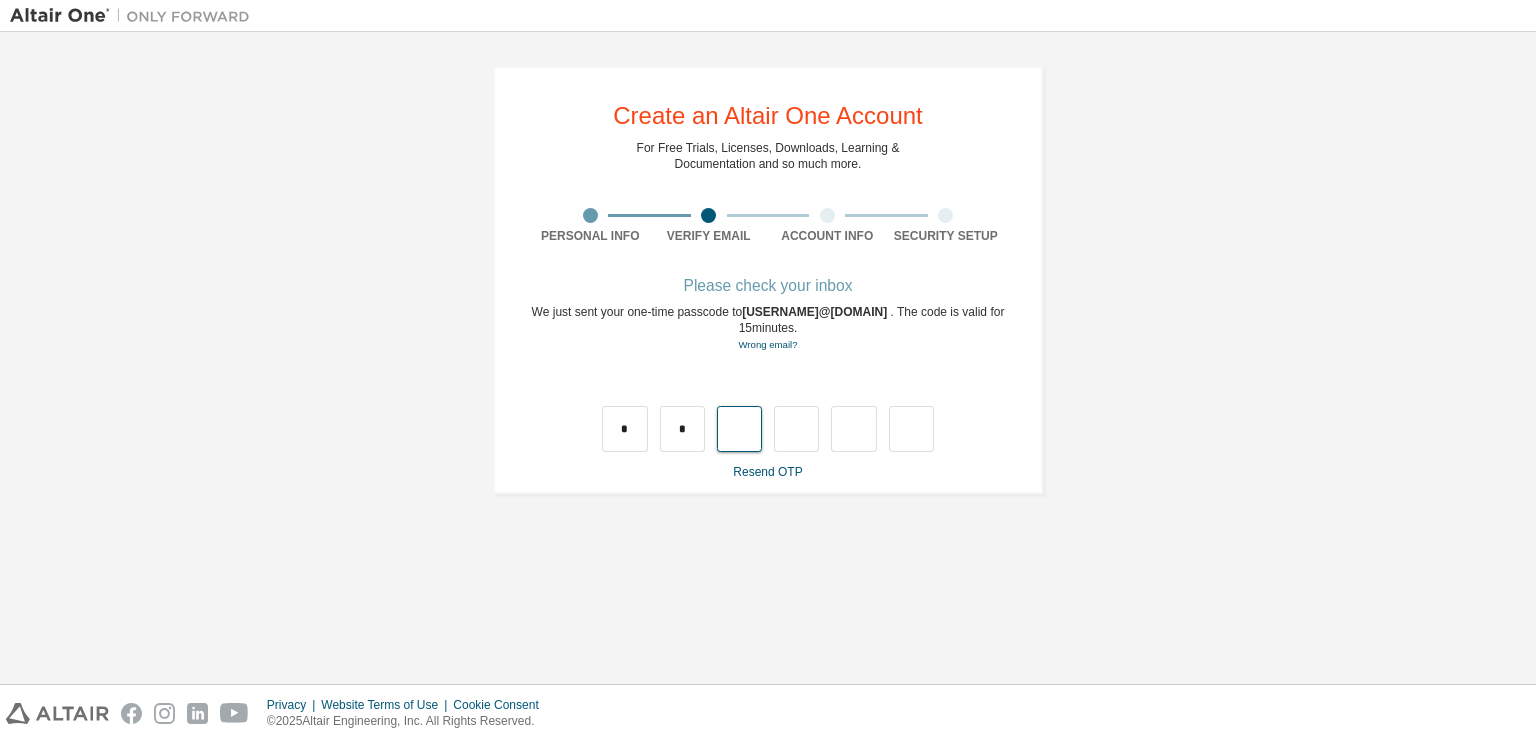 type on "*" 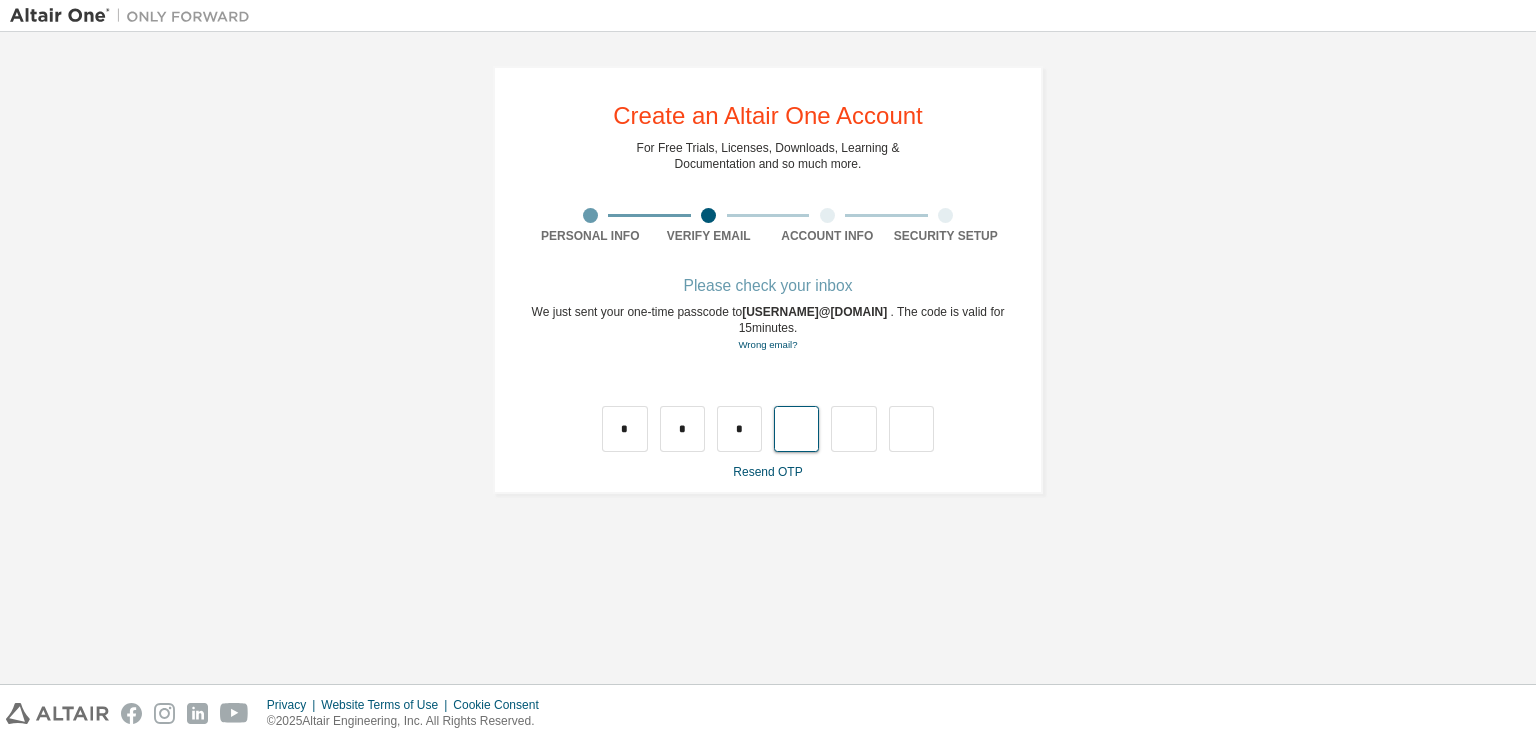 type on "*" 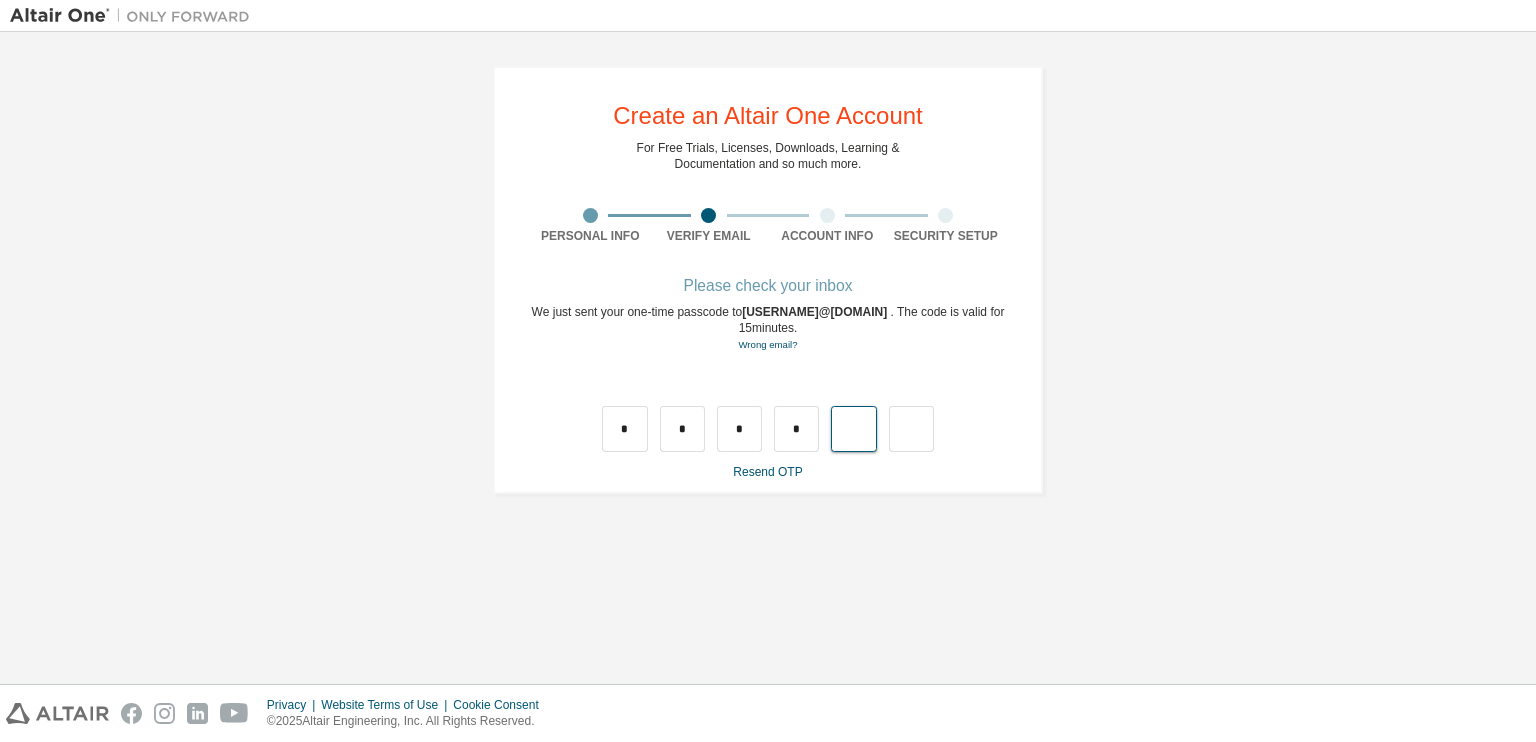 type on "*" 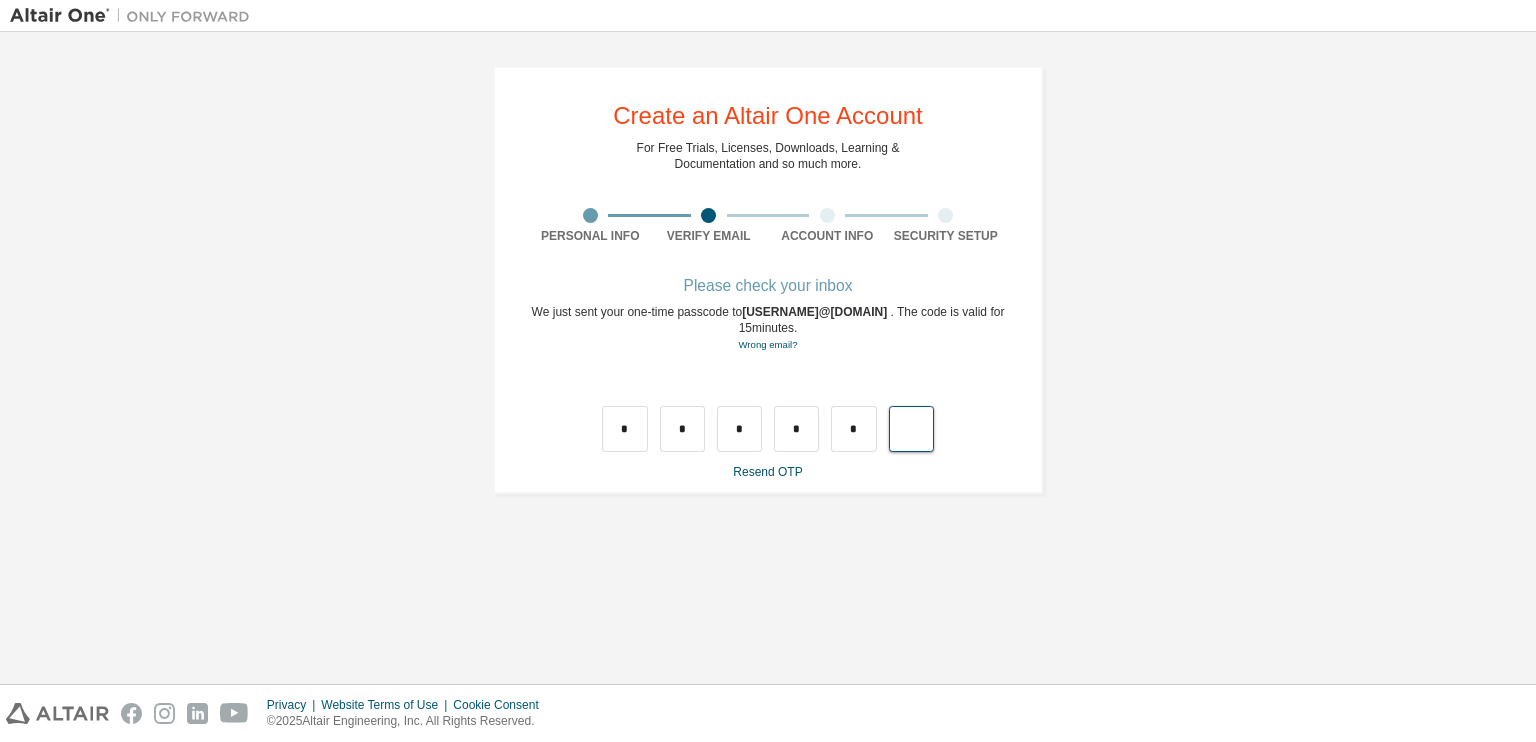type on "*" 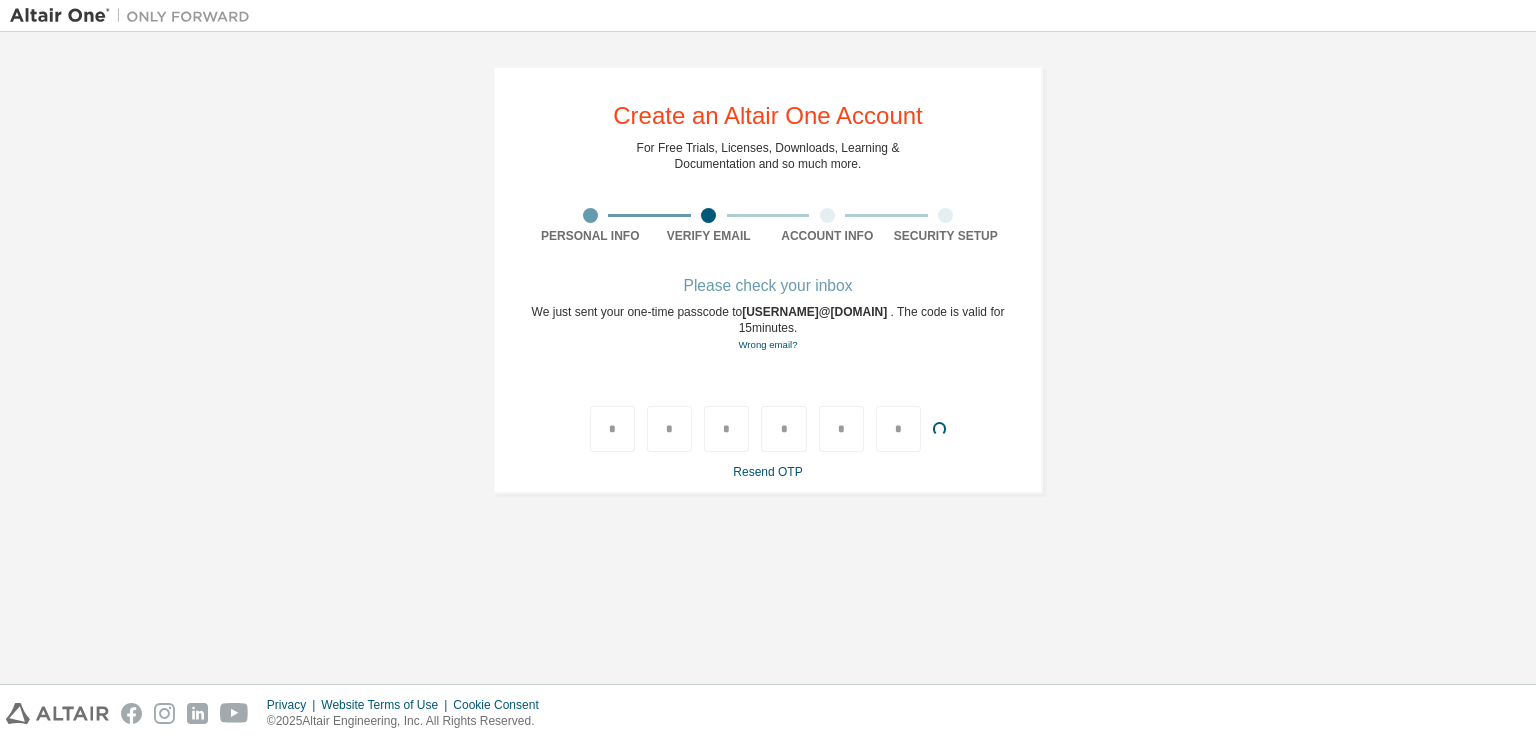 type 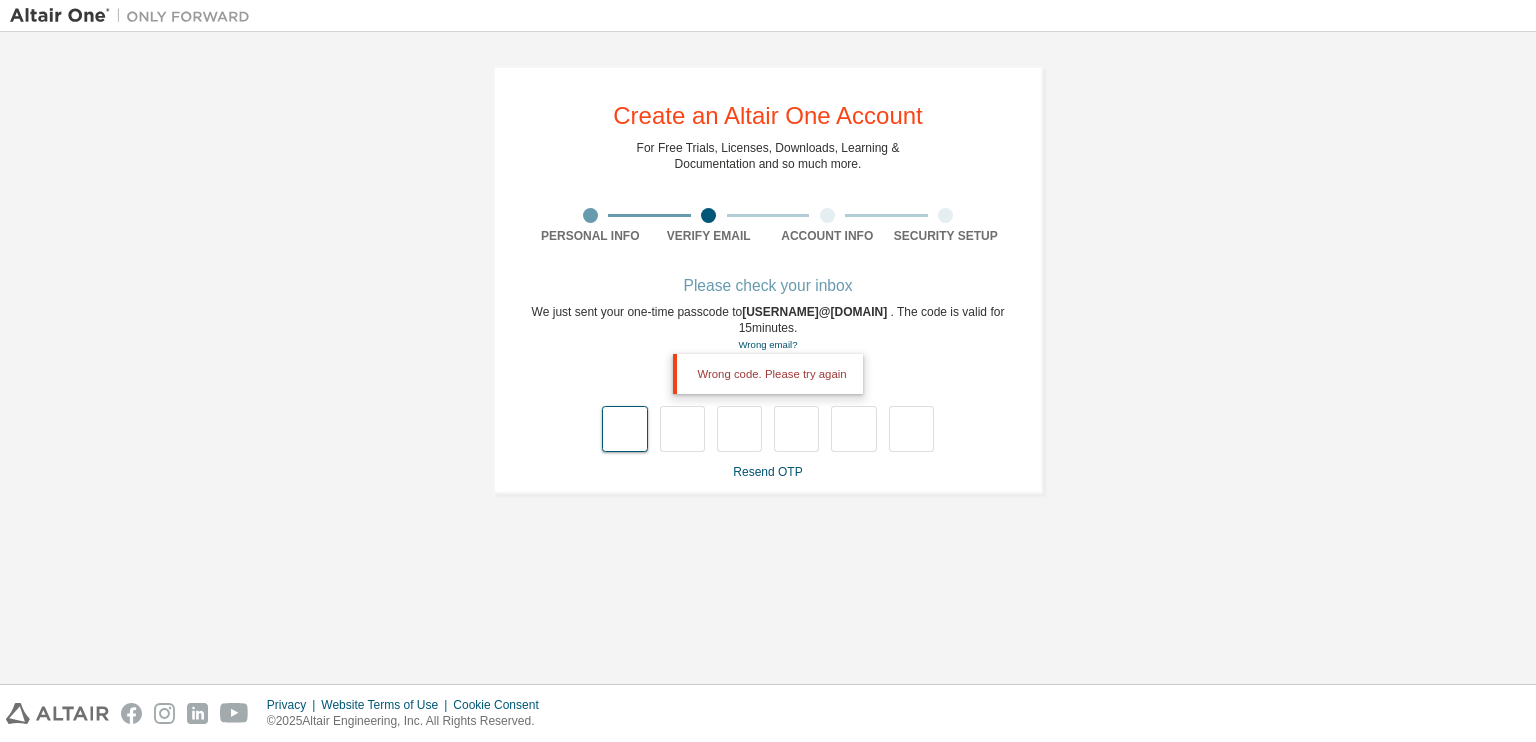 click at bounding box center [624, 429] 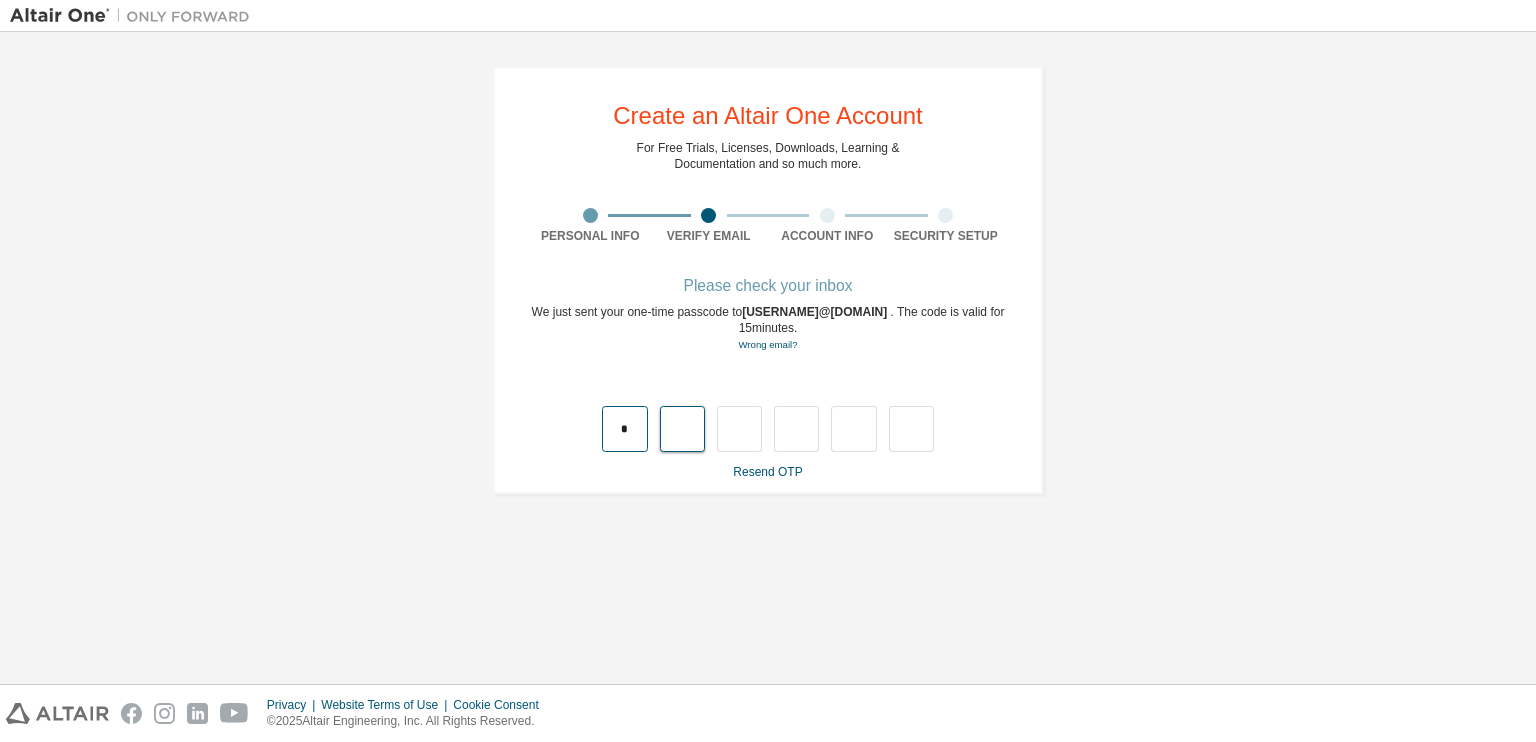 type on "*" 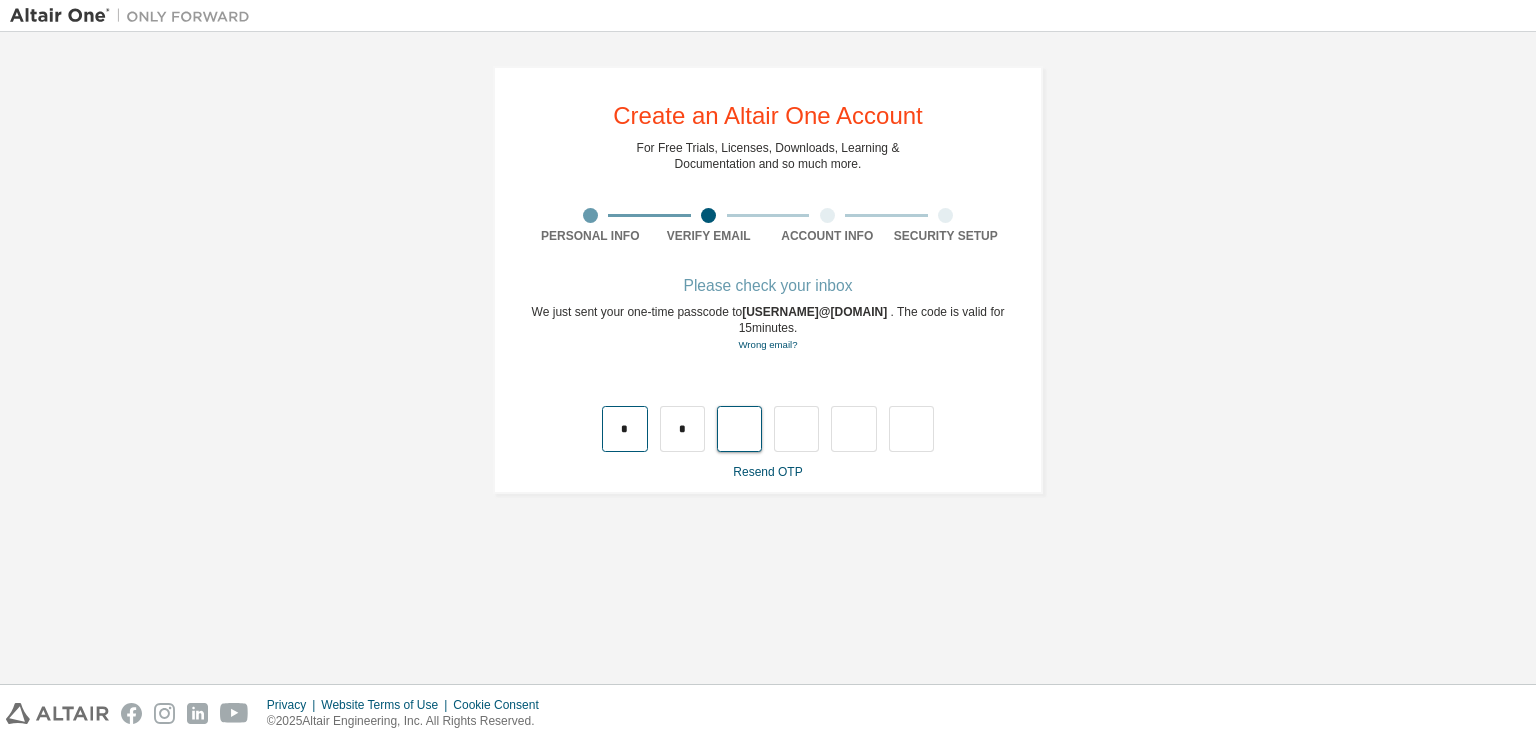 type on "*" 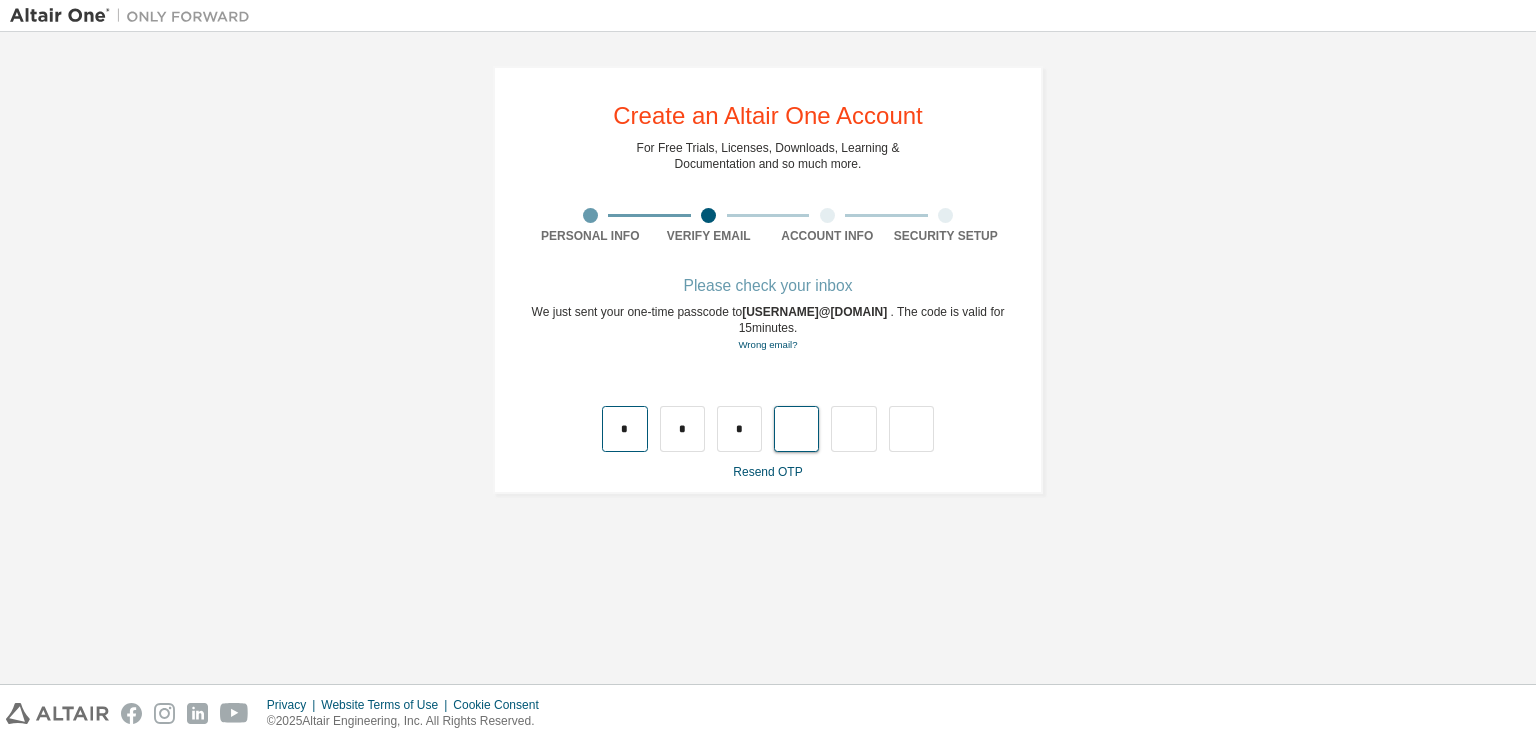 type on "*" 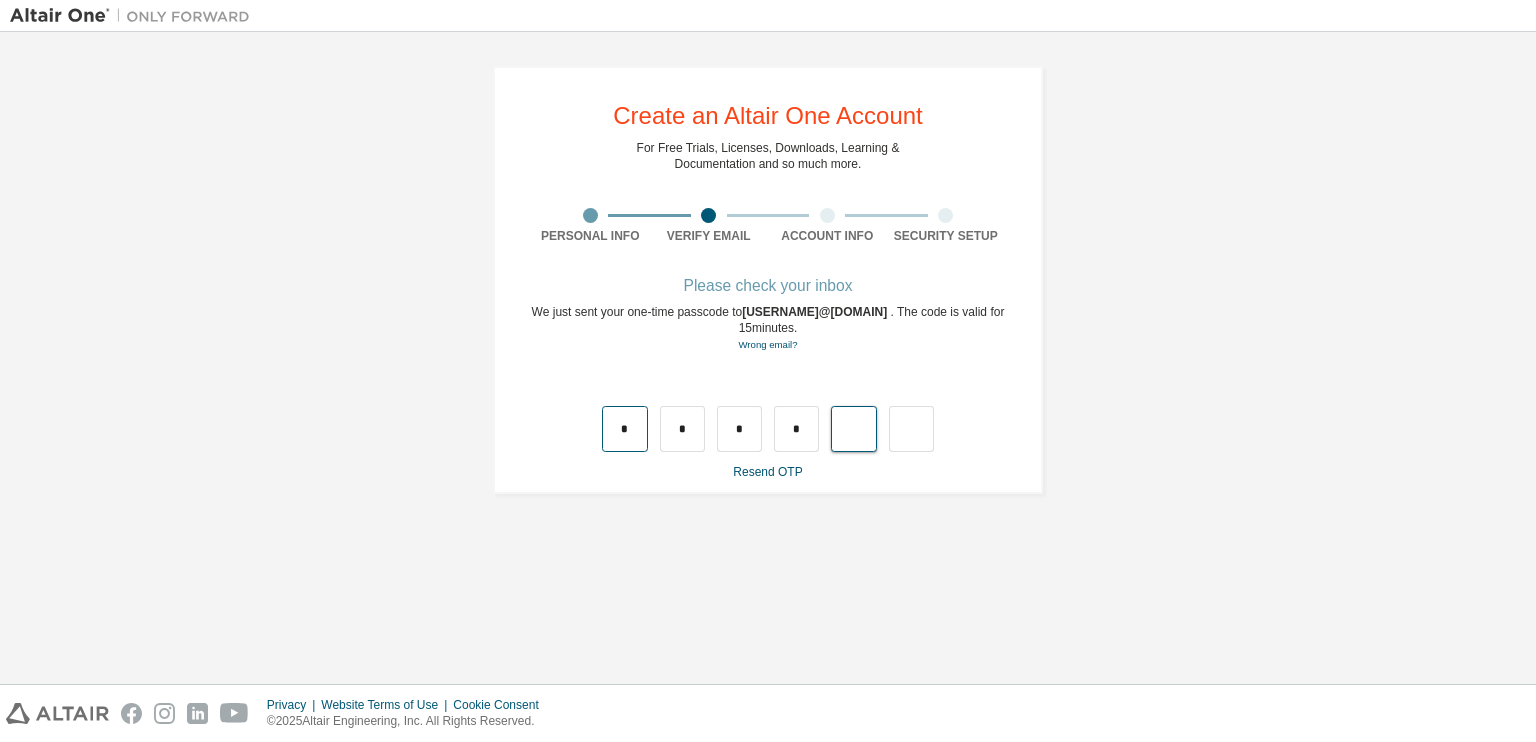 type on "*" 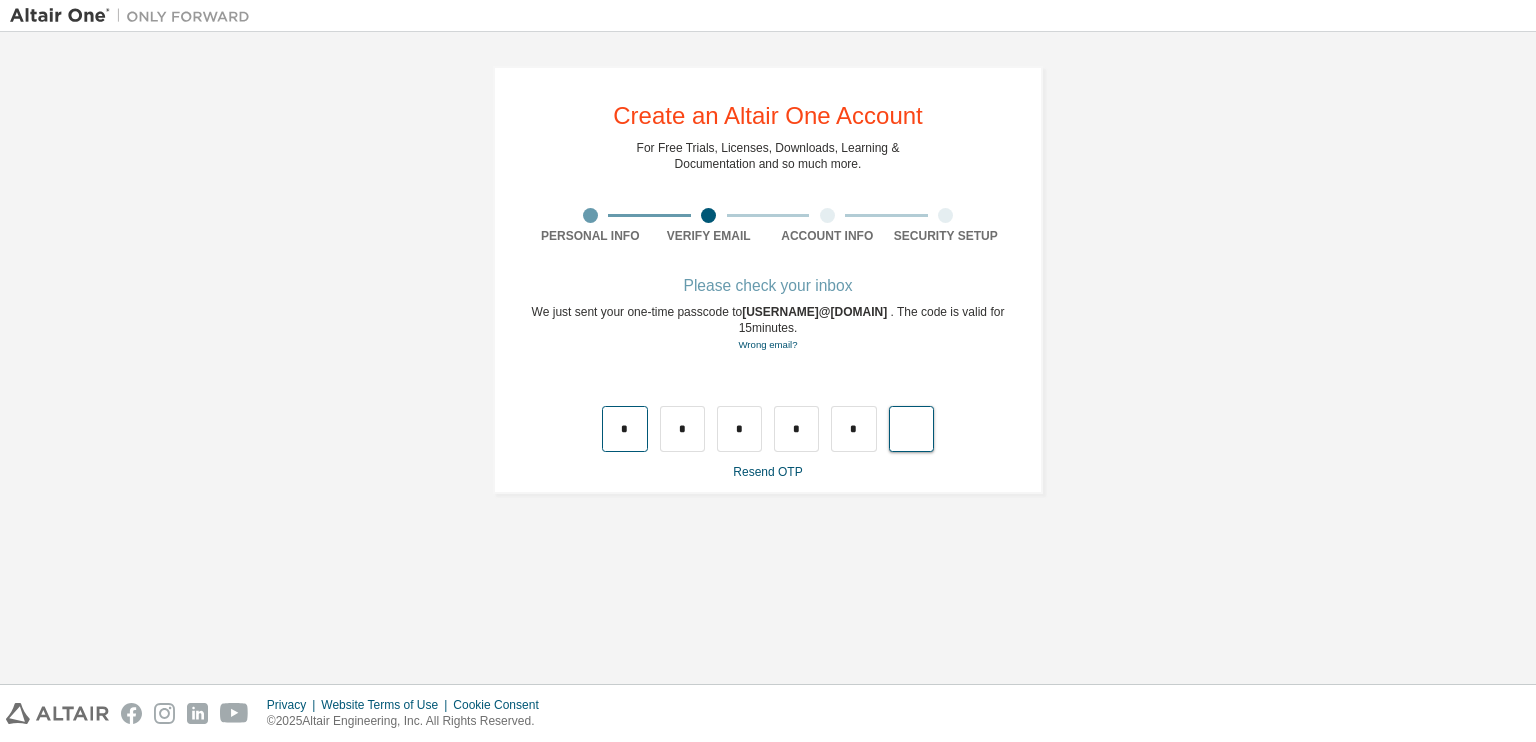 type on "*" 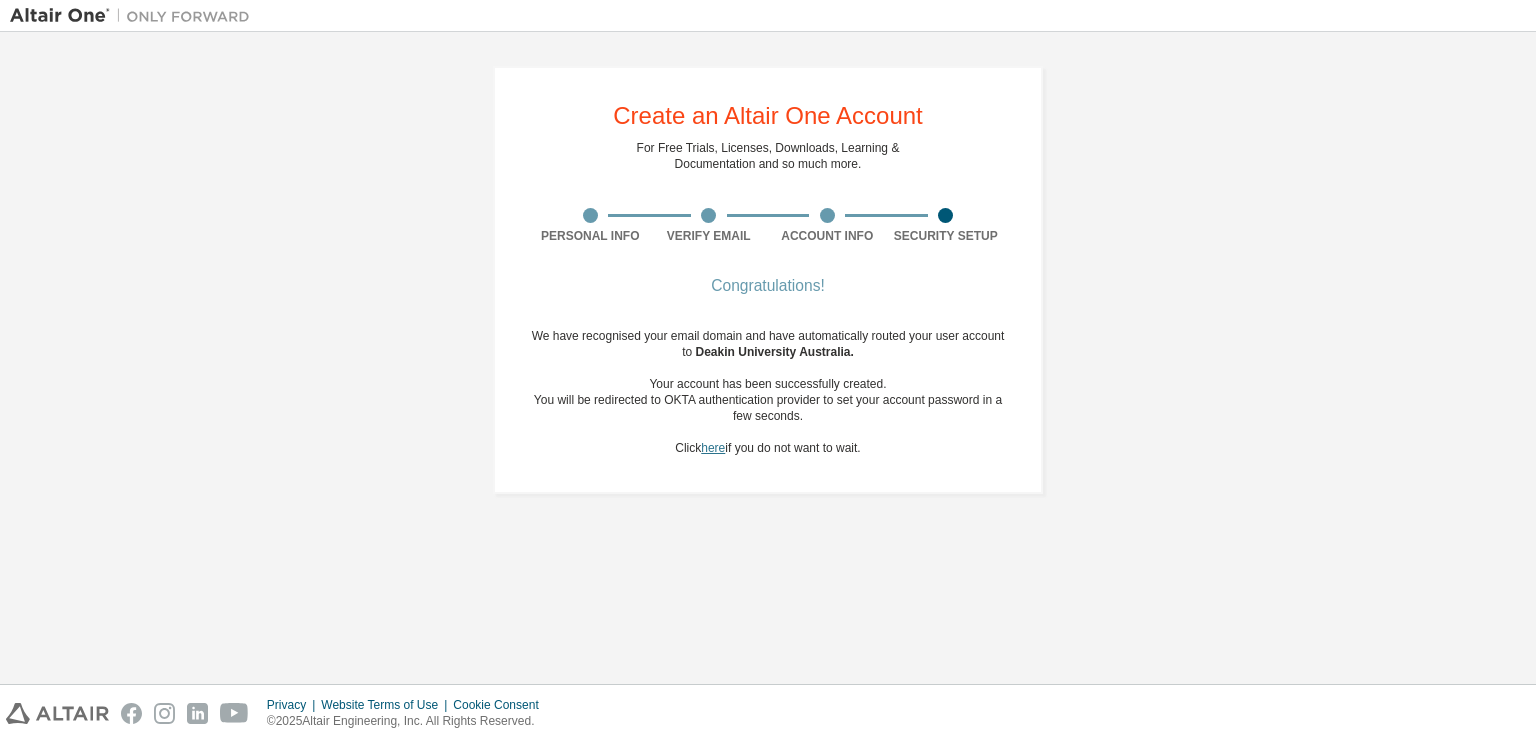 click on "here" at bounding box center [713, 448] 